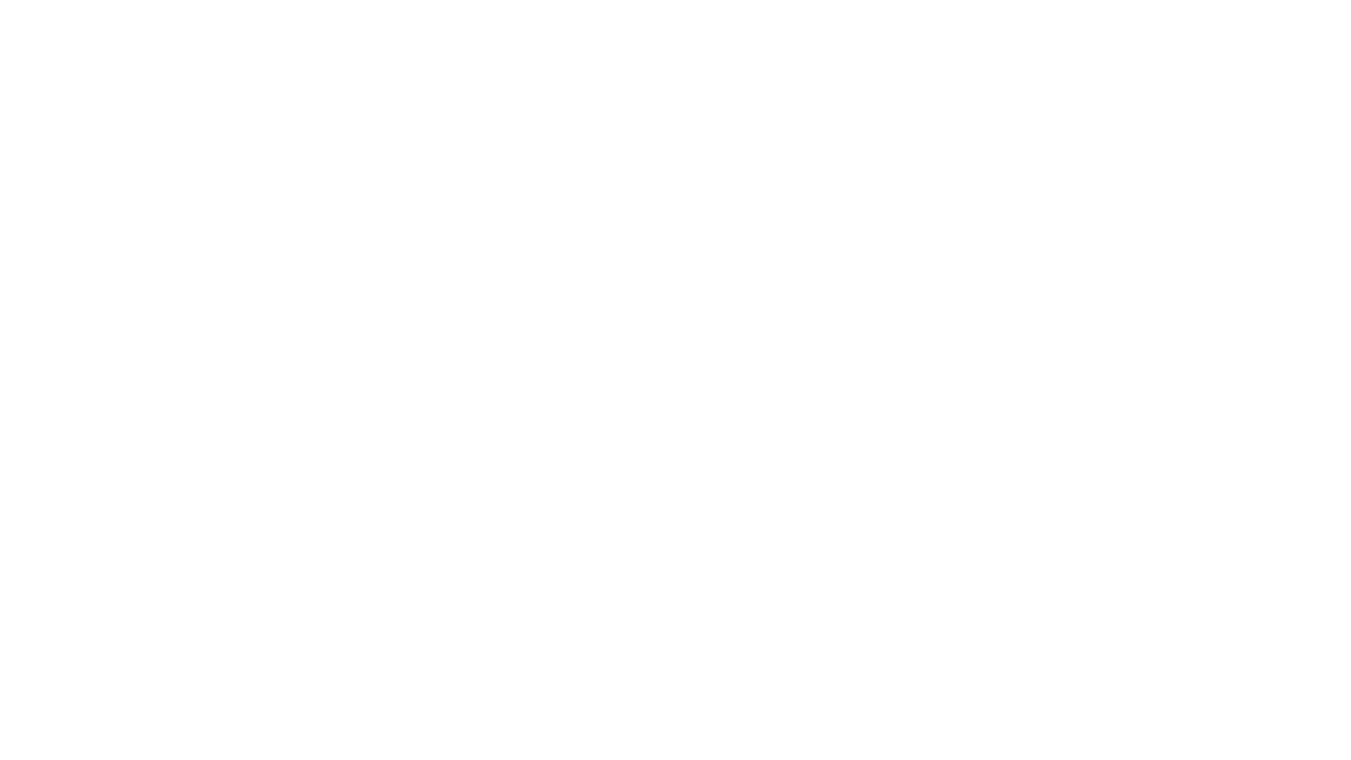 scroll, scrollTop: 0, scrollLeft: 0, axis: both 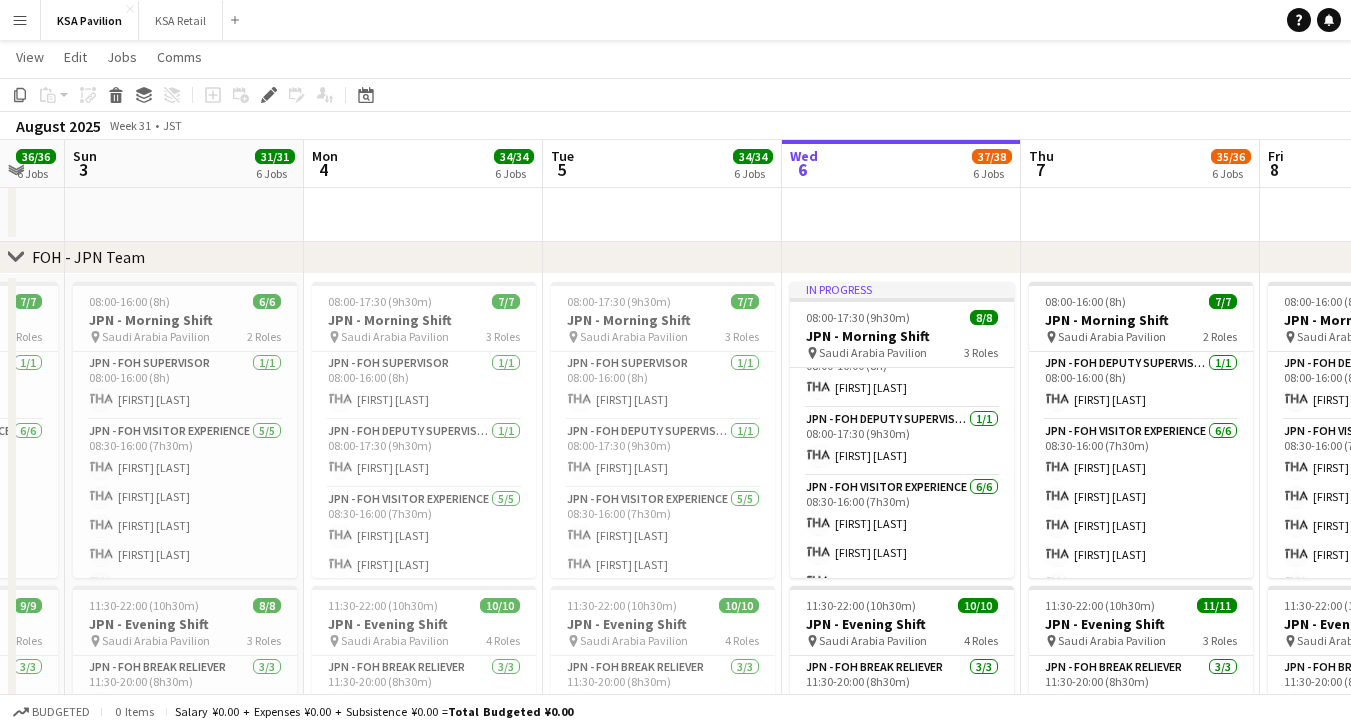 click on "August 2025   Week 31
•   JST" 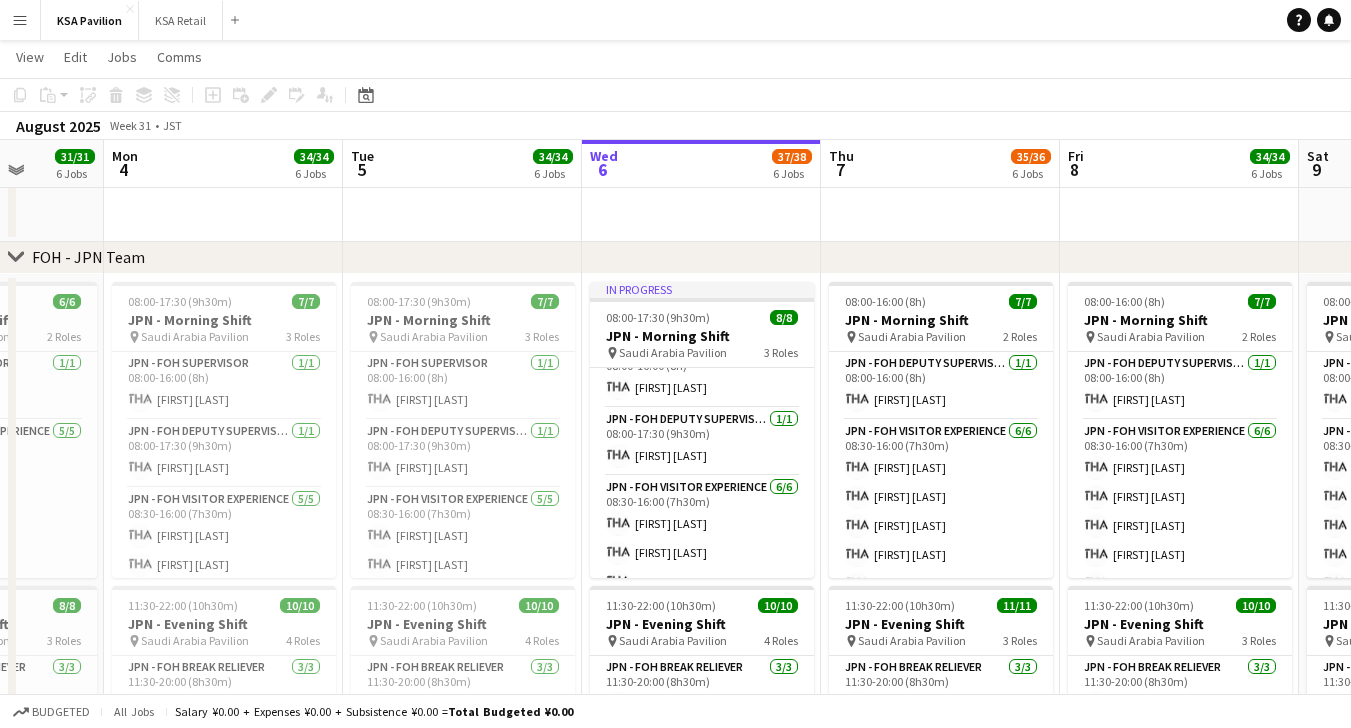 scroll, scrollTop: 0, scrollLeft: 858, axis: horizontal 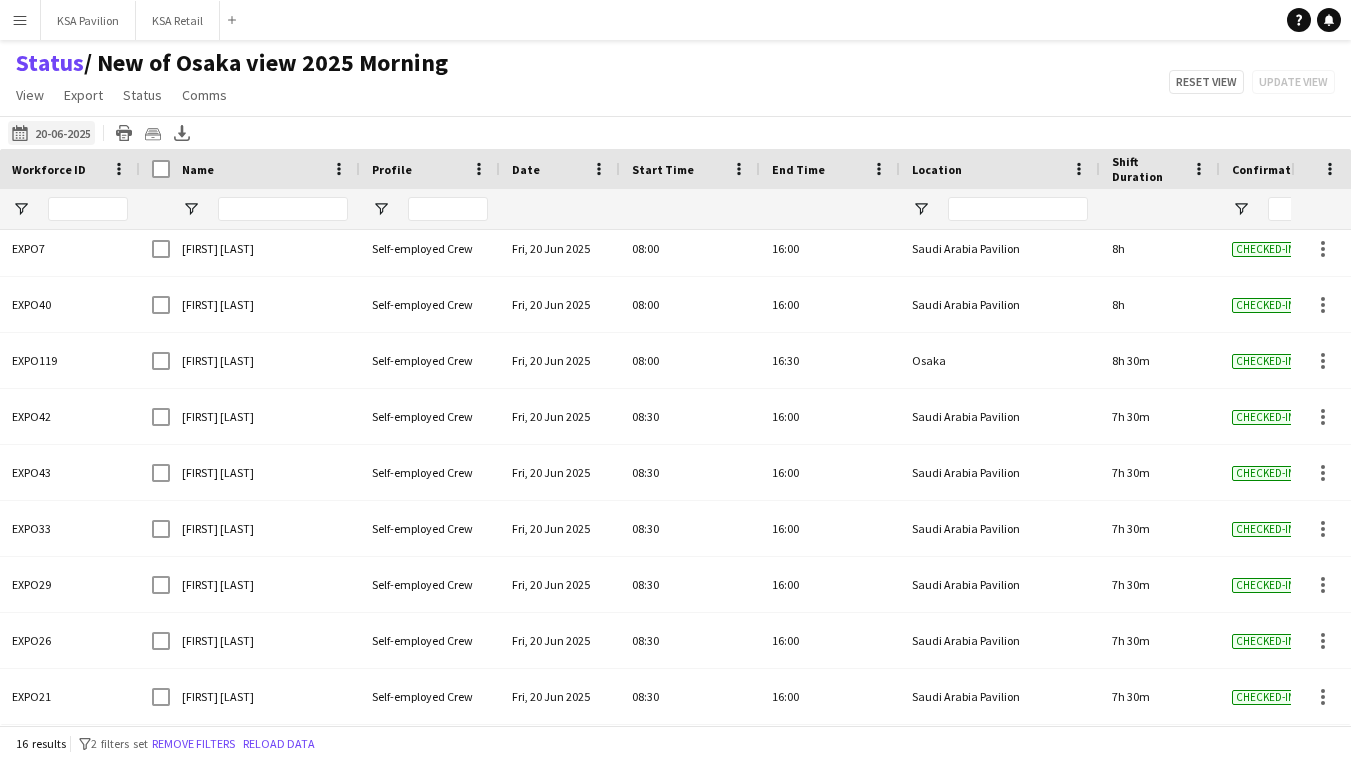 click on "06-08-2025 to 12-08-2025
20-06-2025" 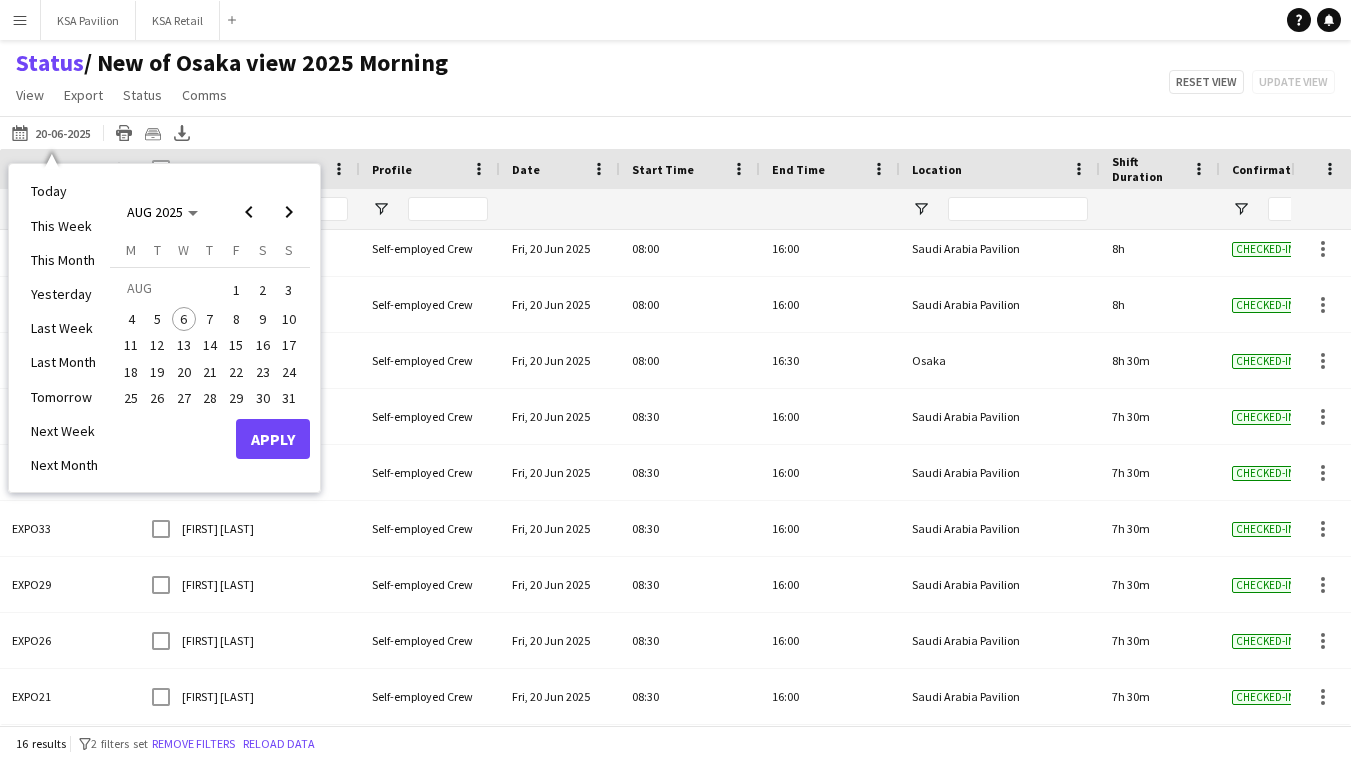 click on "6" at bounding box center (184, 319) 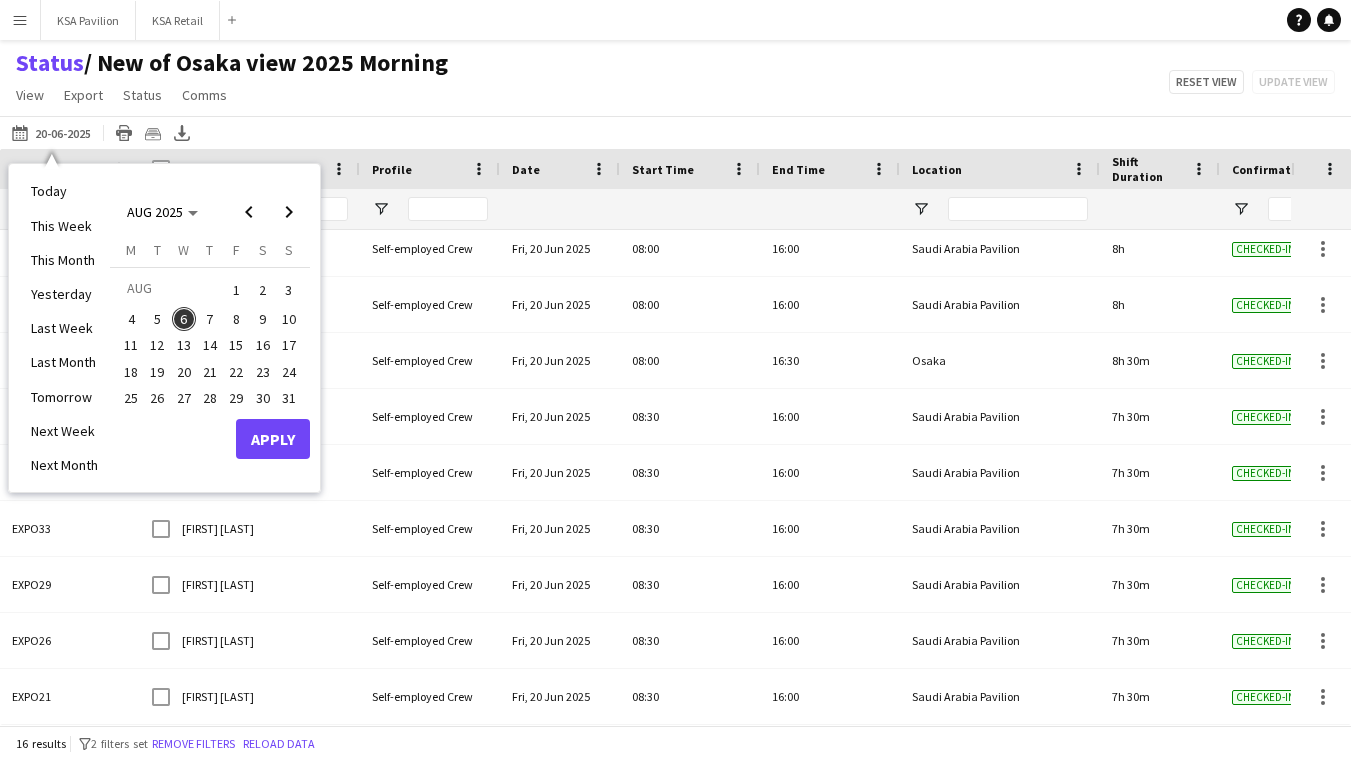 click on "Apply" at bounding box center [273, 439] 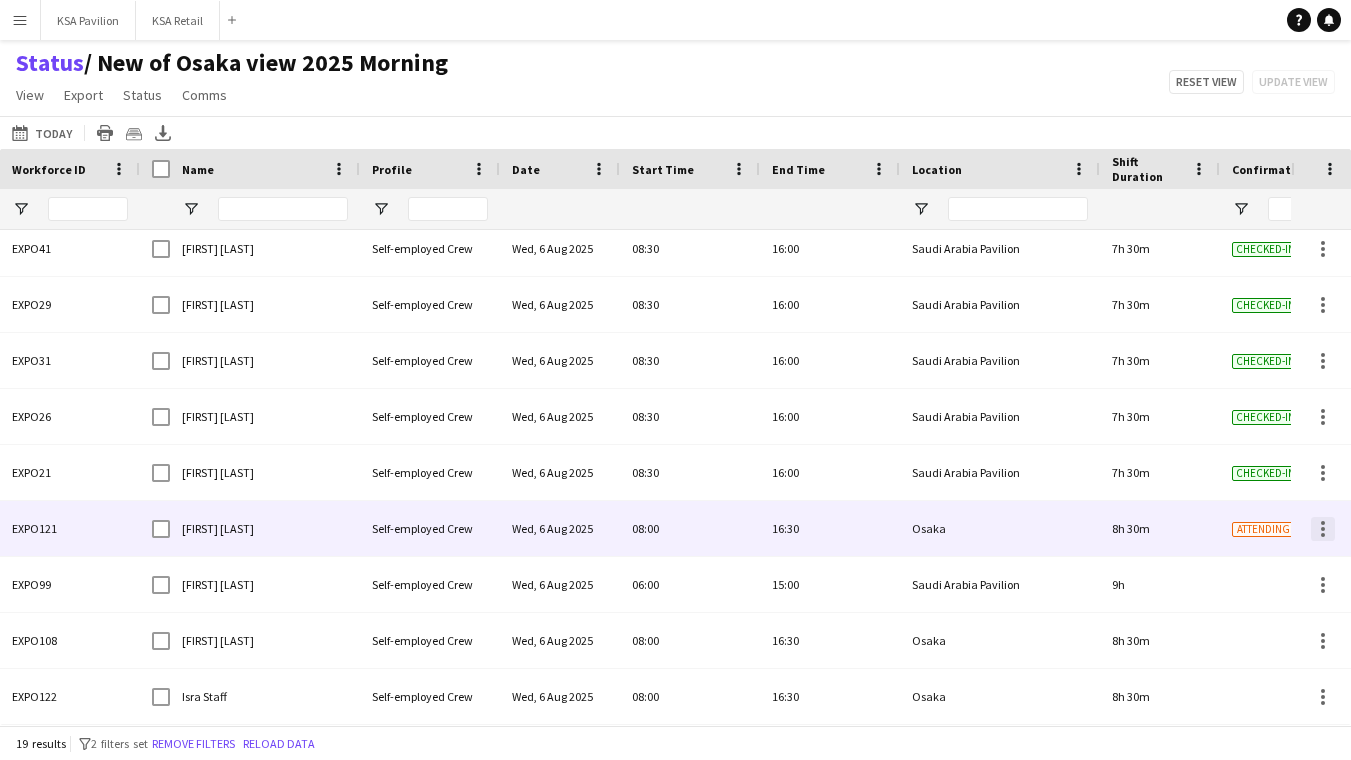click at bounding box center (1323, 529) 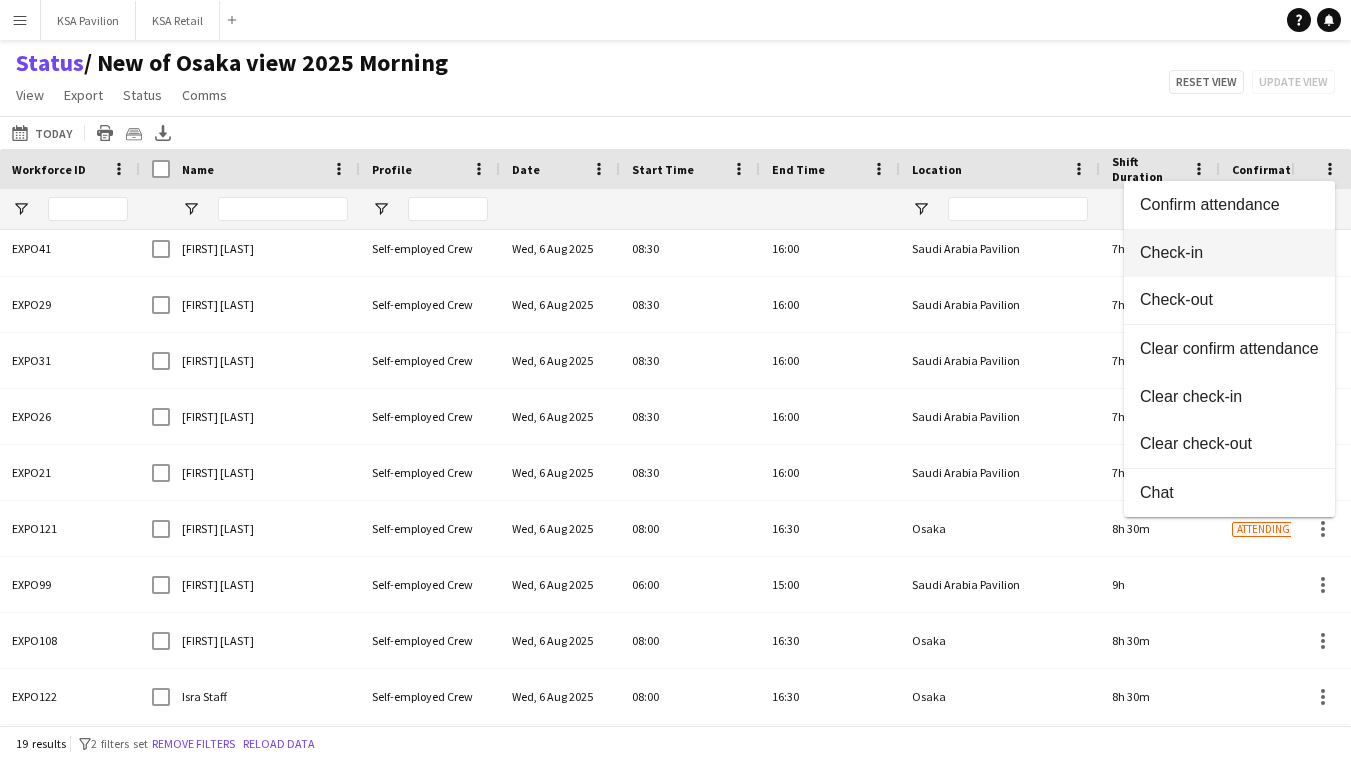 click on "Check-in" at bounding box center [1229, 253] 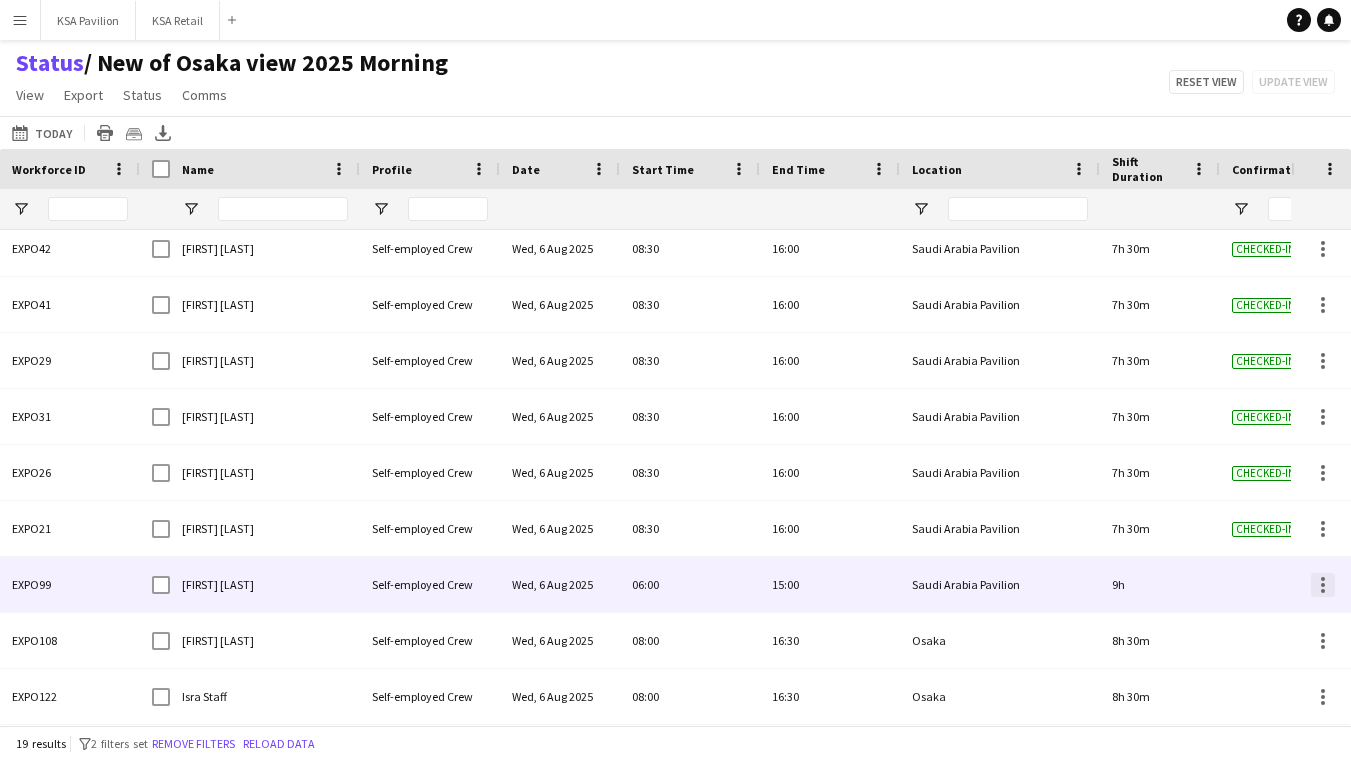click at bounding box center (1323, 585) 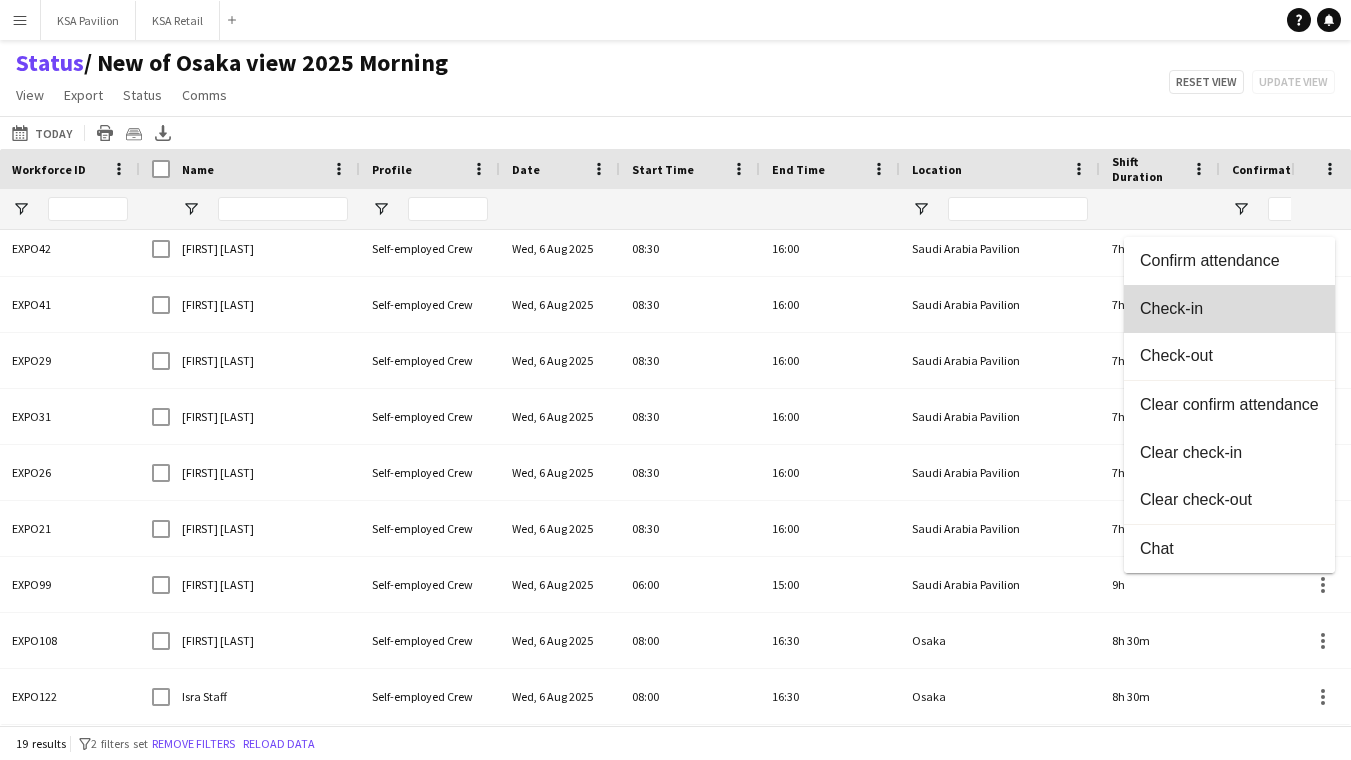 click on "Check-in" at bounding box center (1229, 309) 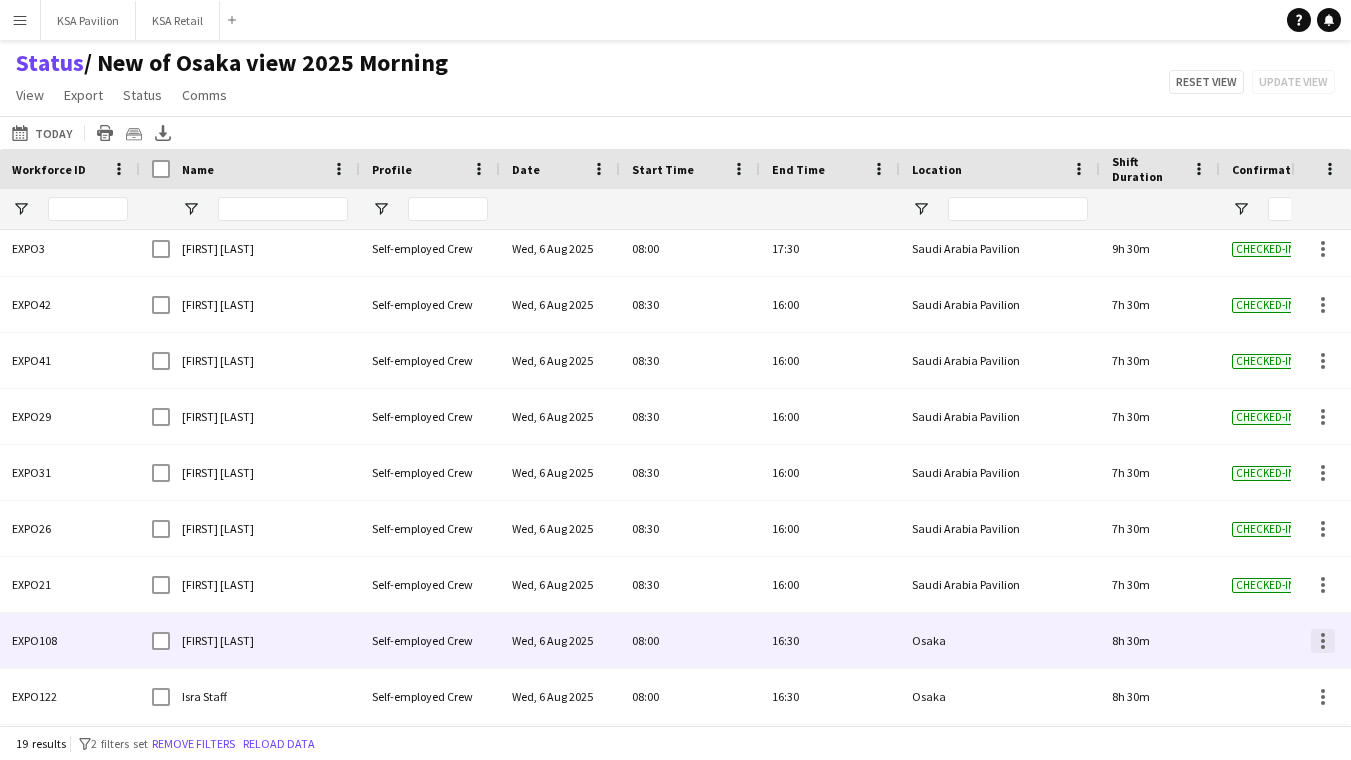 click at bounding box center [1323, 641] 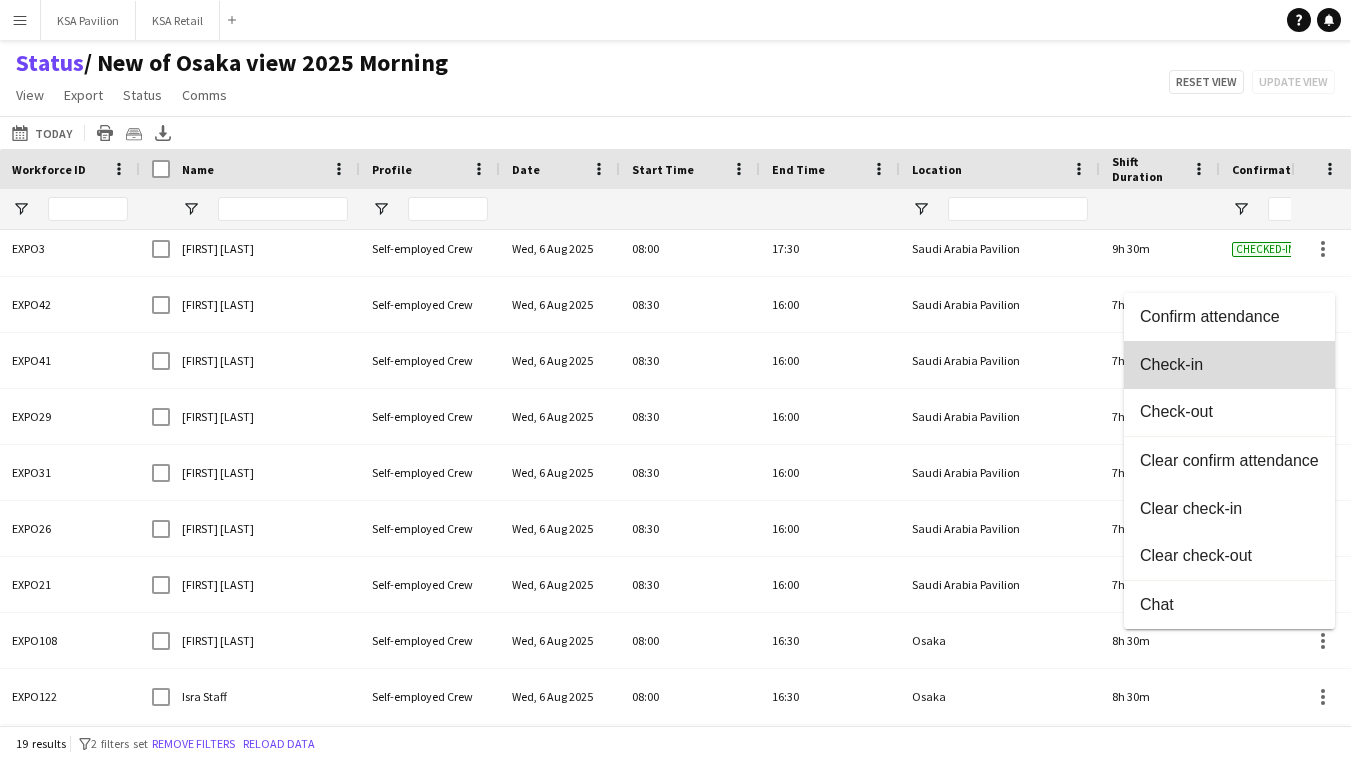 click on "Check-in" at bounding box center (1229, 364) 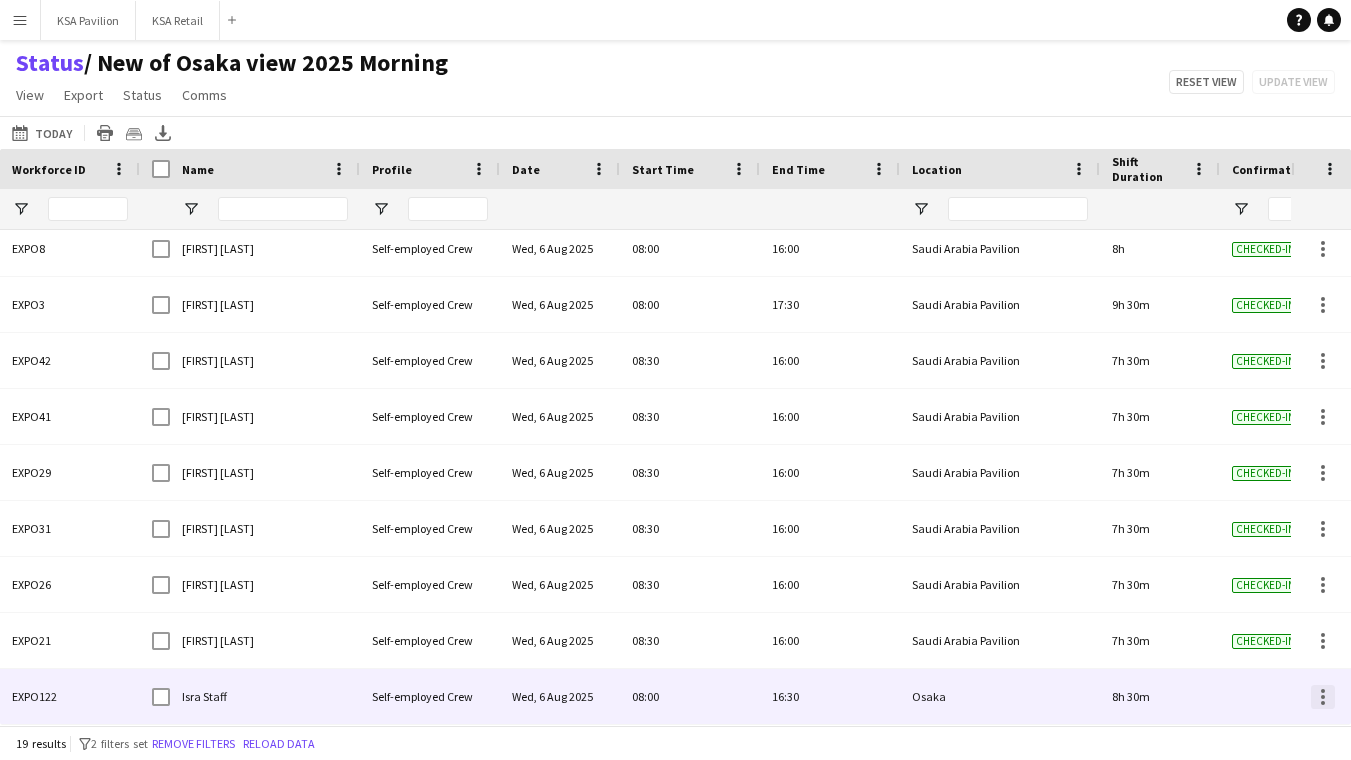 click at bounding box center [1323, 703] 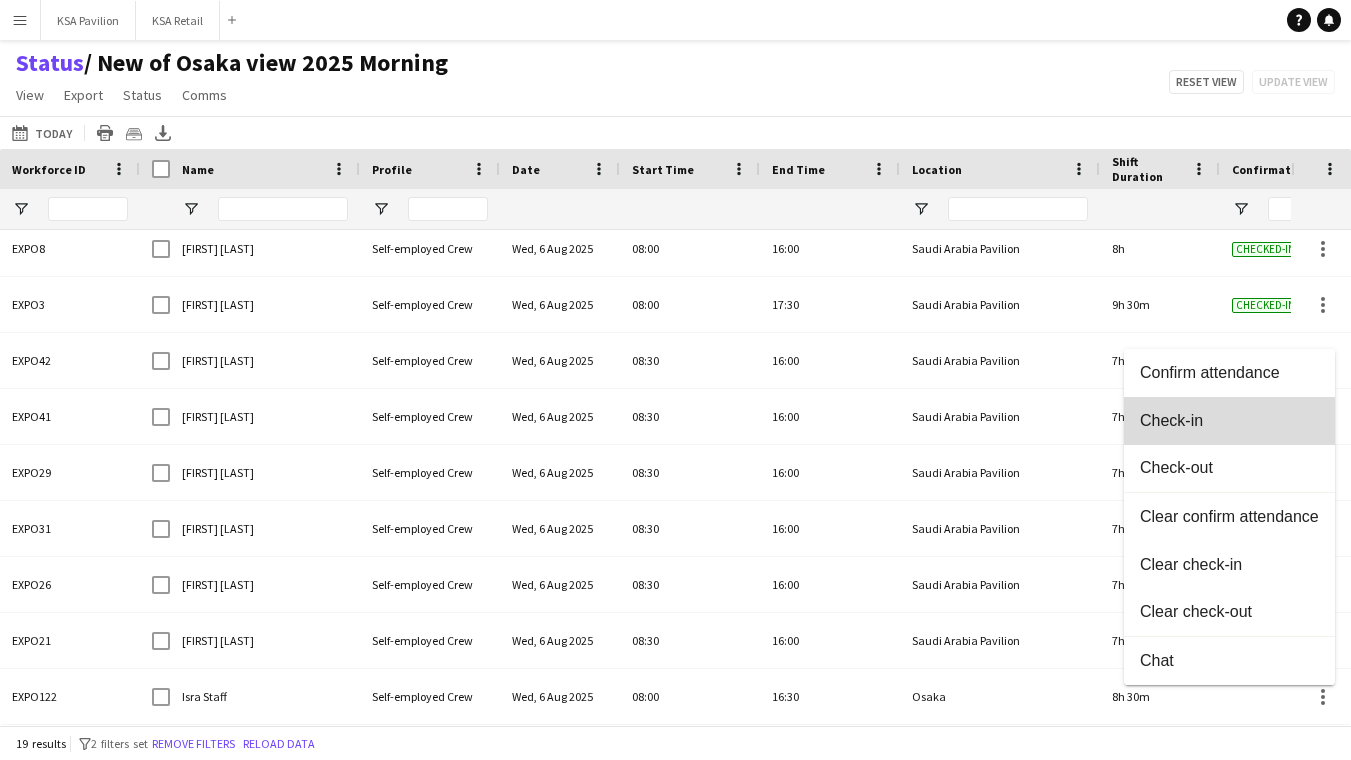 click on "Check-in" at bounding box center (1229, 420) 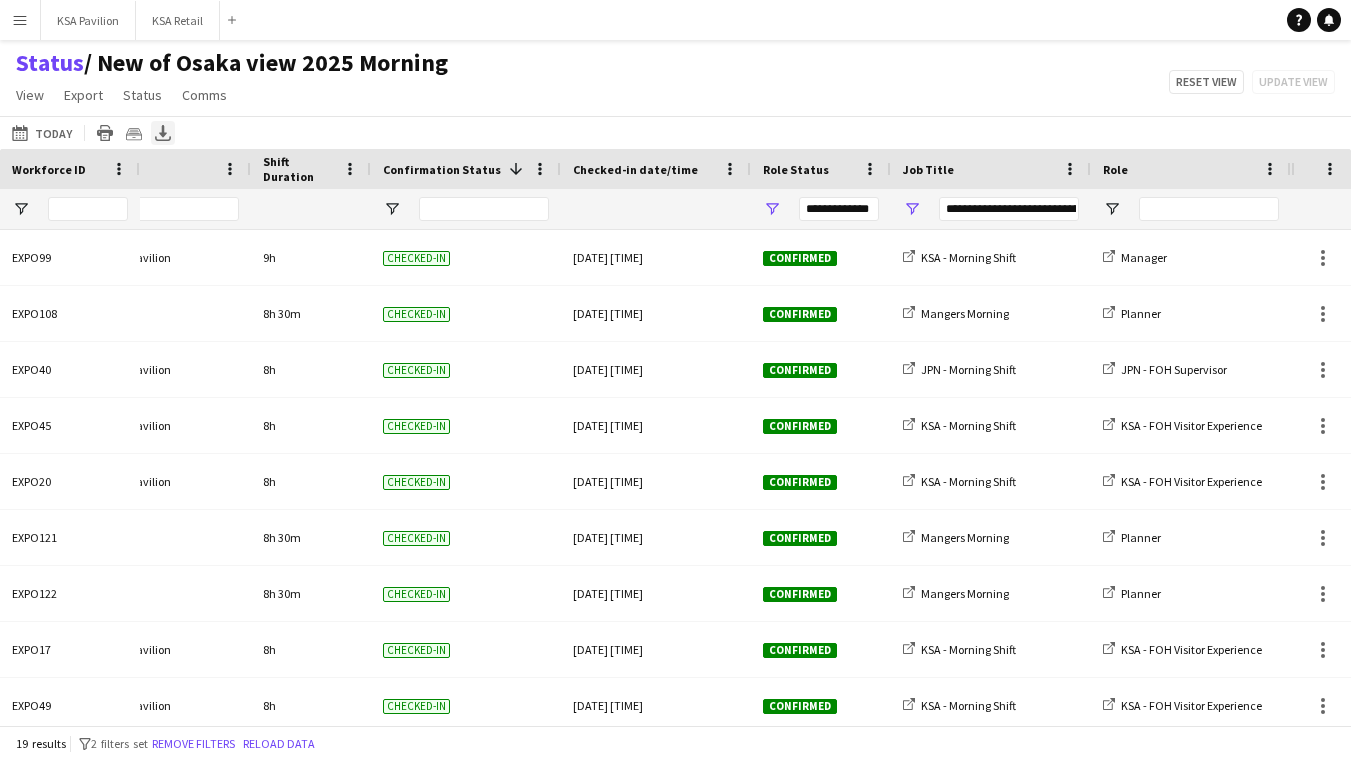 click 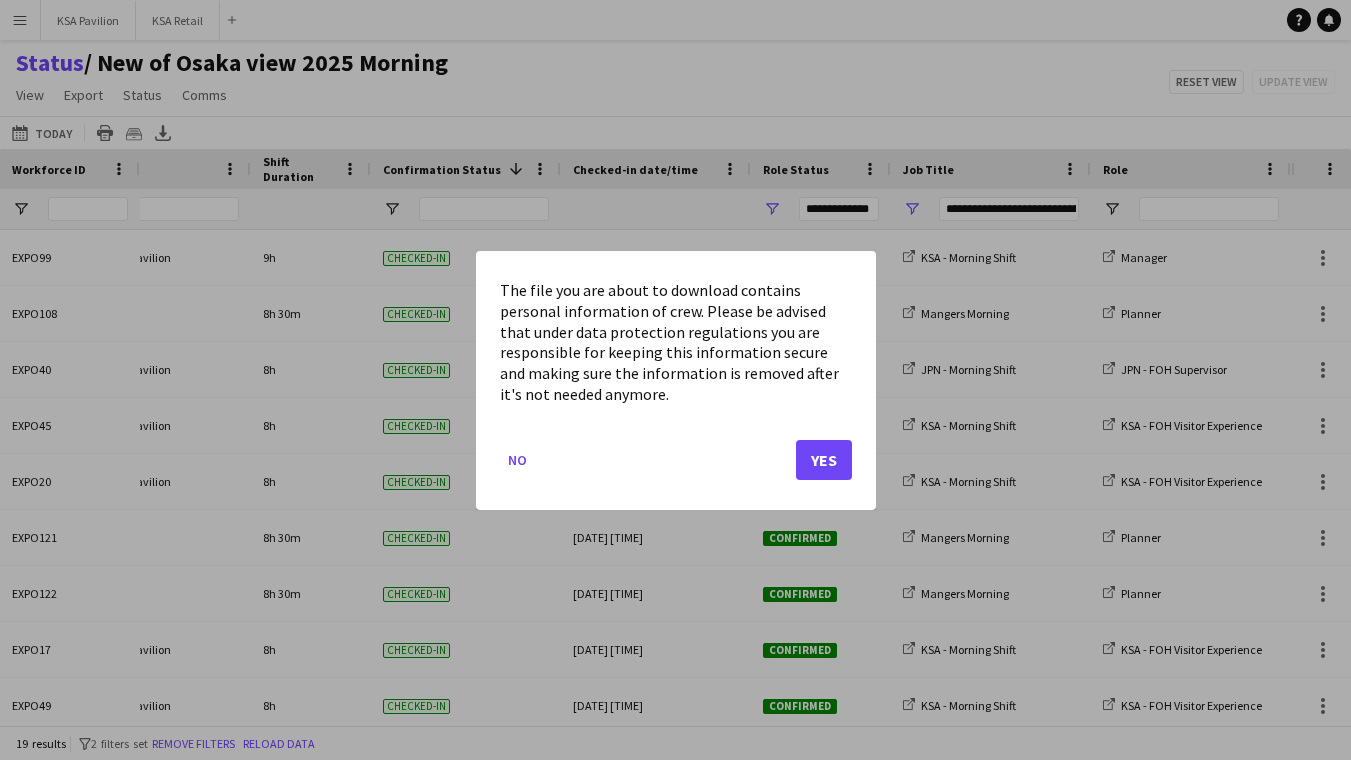 click on "Yes" 